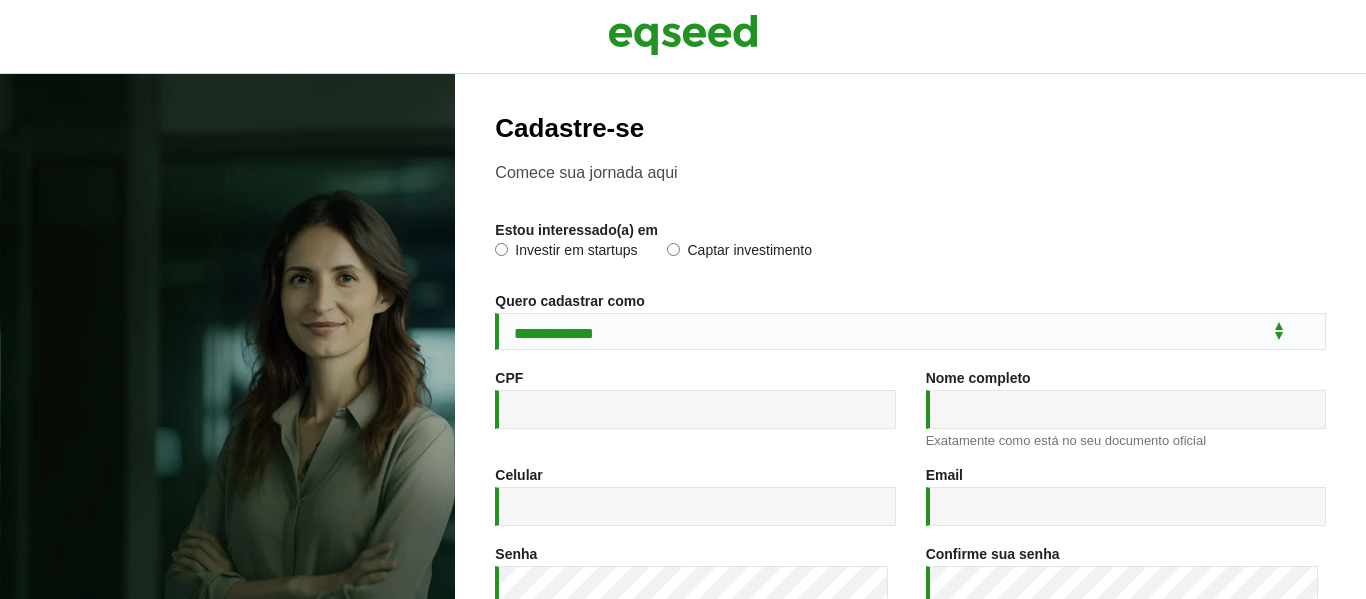 scroll, scrollTop: 0, scrollLeft: 0, axis: both 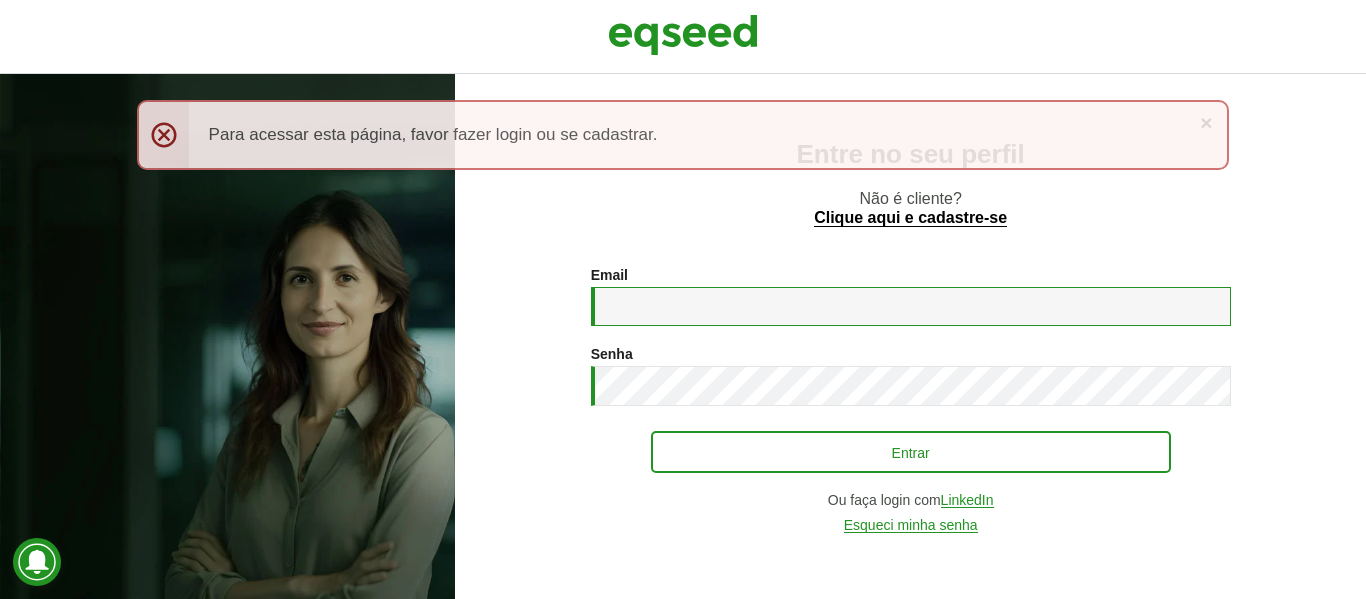 type on "**********" 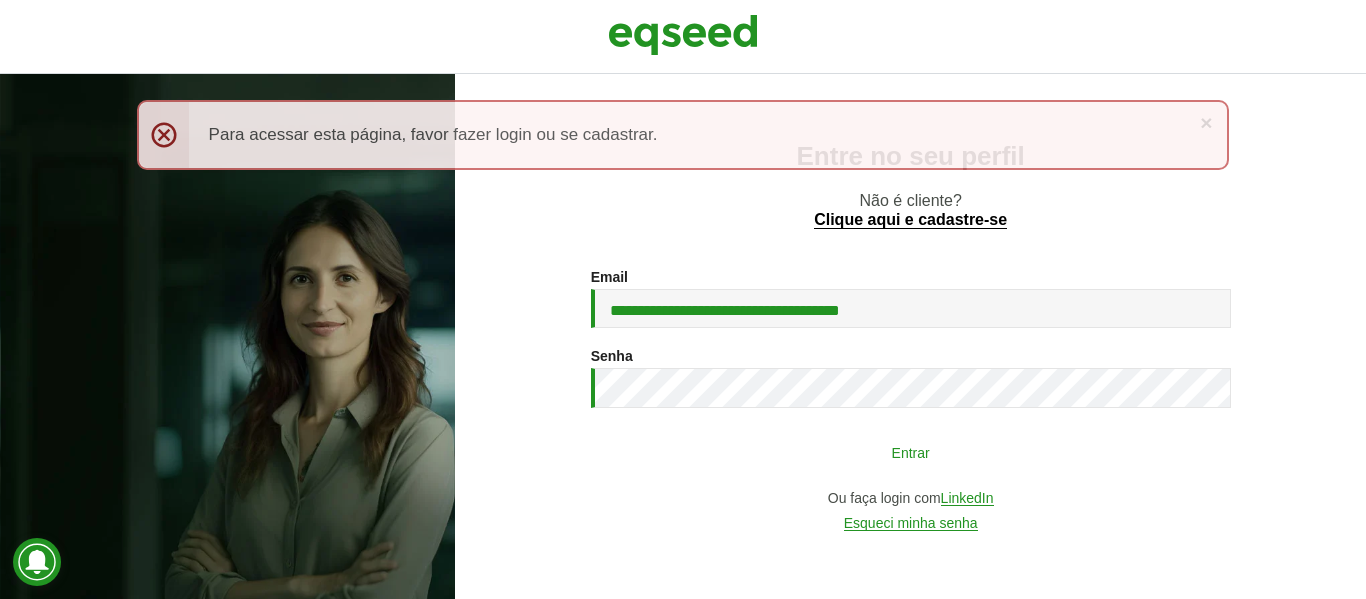 click on "Entrar" at bounding box center (911, 452) 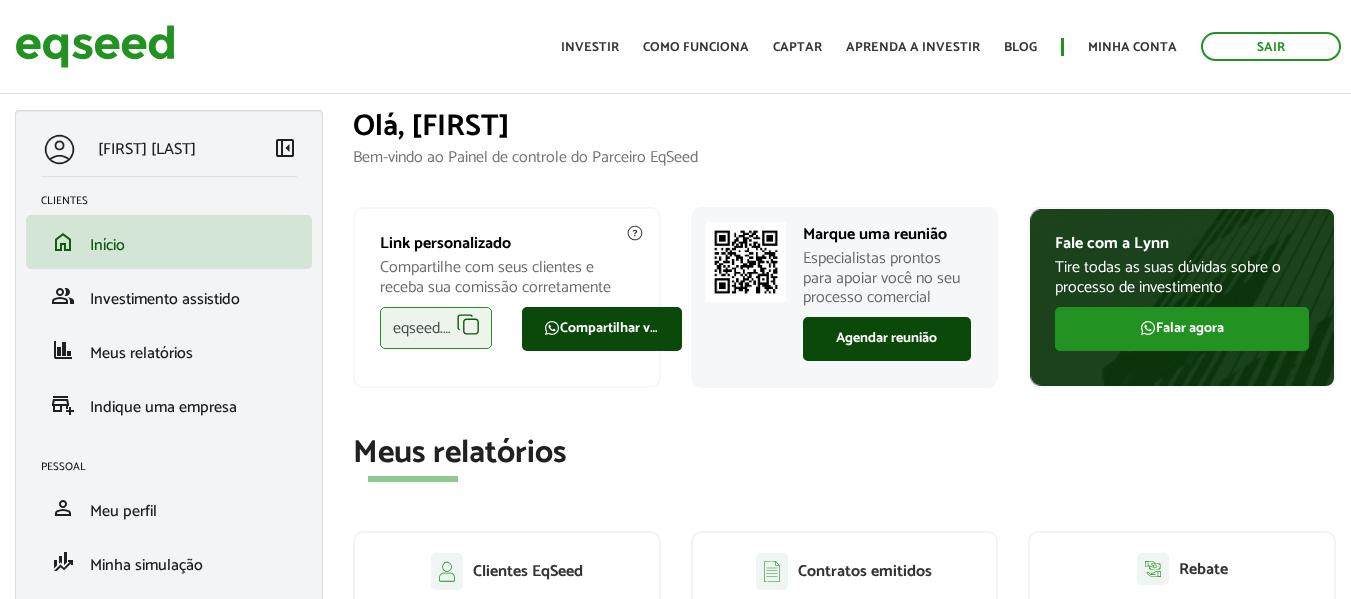 scroll, scrollTop: 0, scrollLeft: 0, axis: both 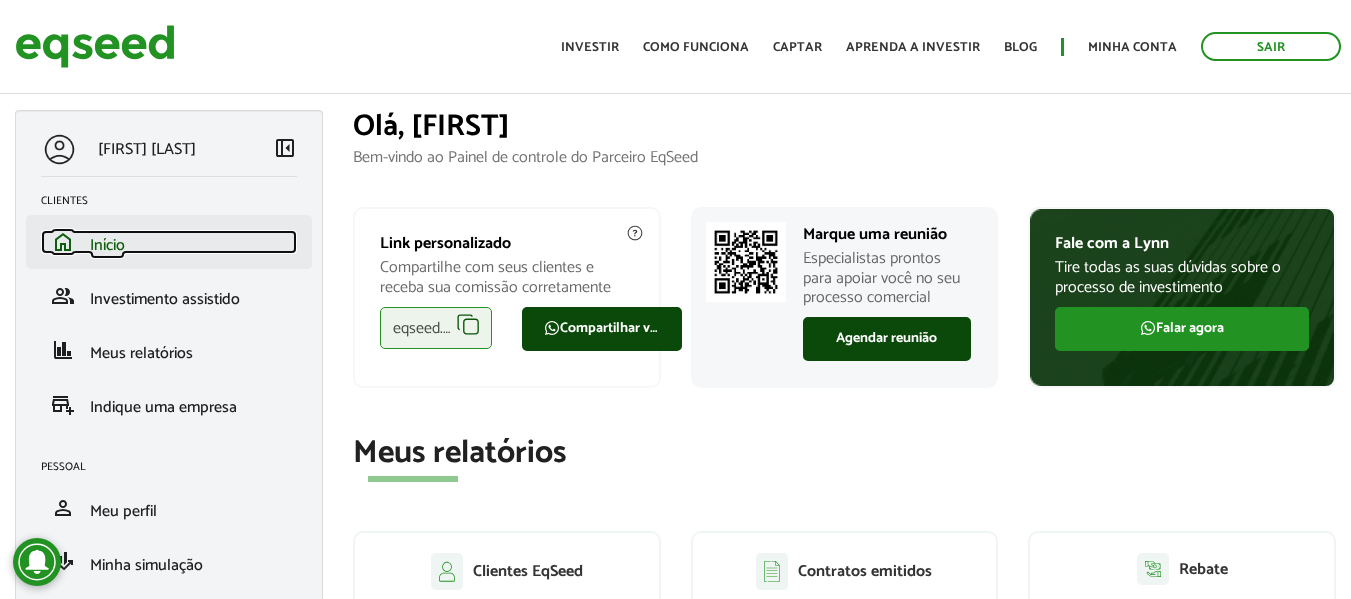 click on "home Início" at bounding box center (169, 242) 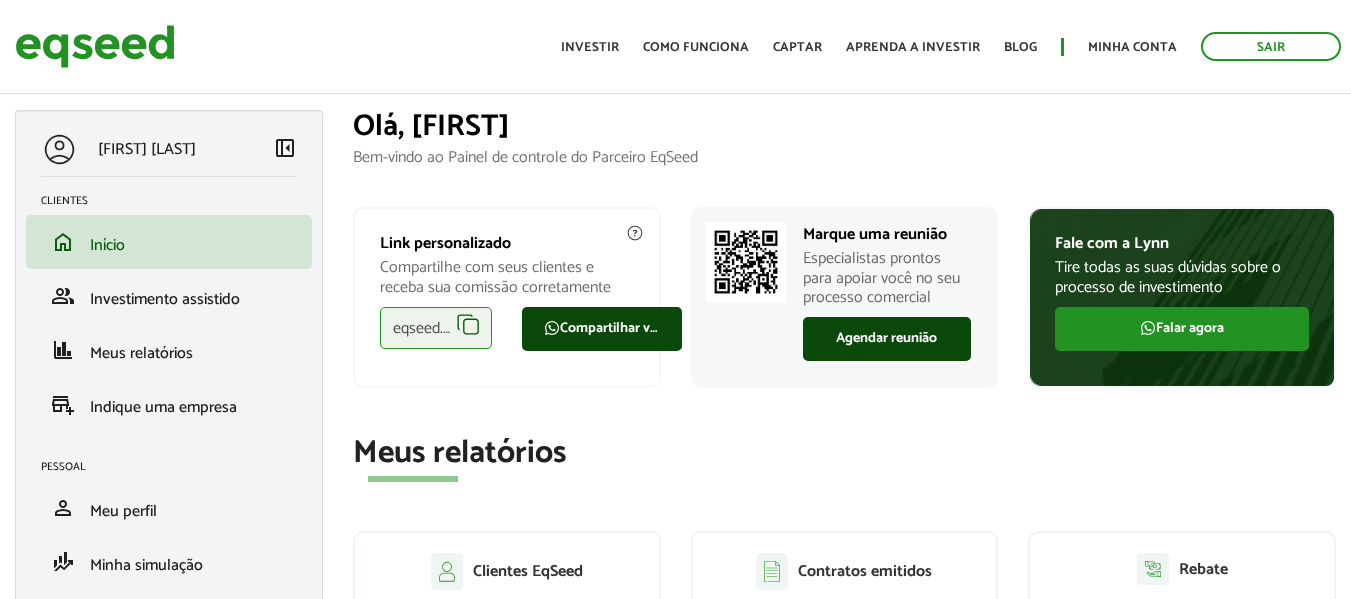 scroll, scrollTop: 0, scrollLeft: 0, axis: both 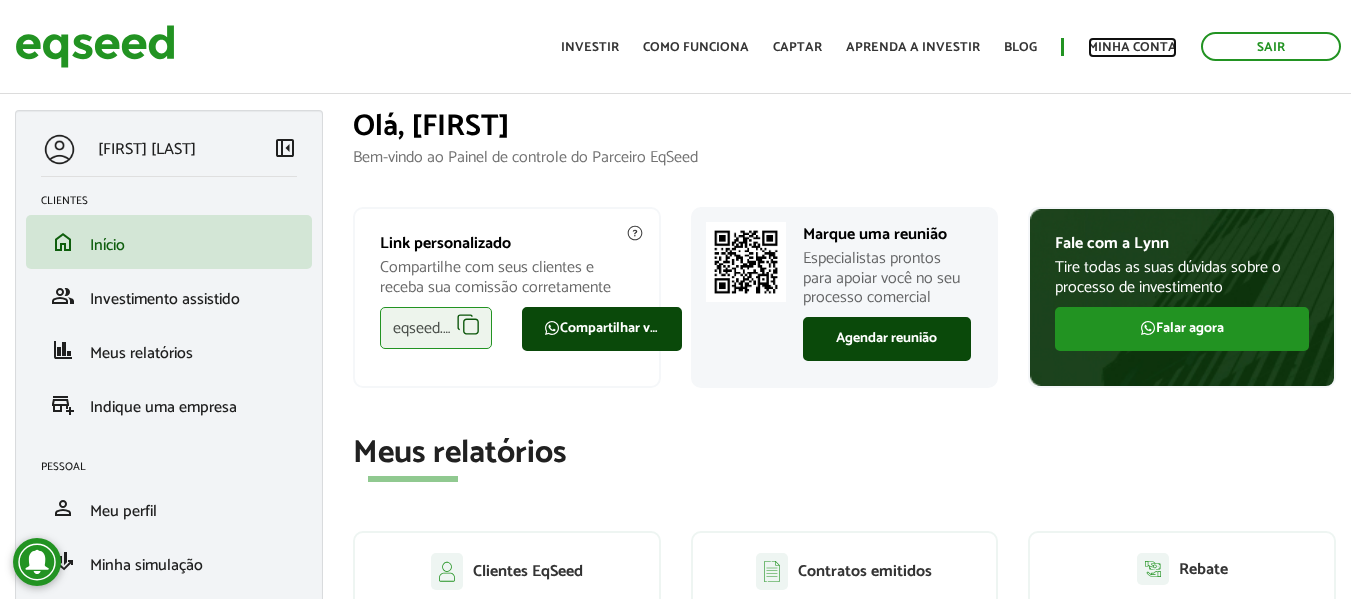 click on "Minha conta" at bounding box center [1132, 47] 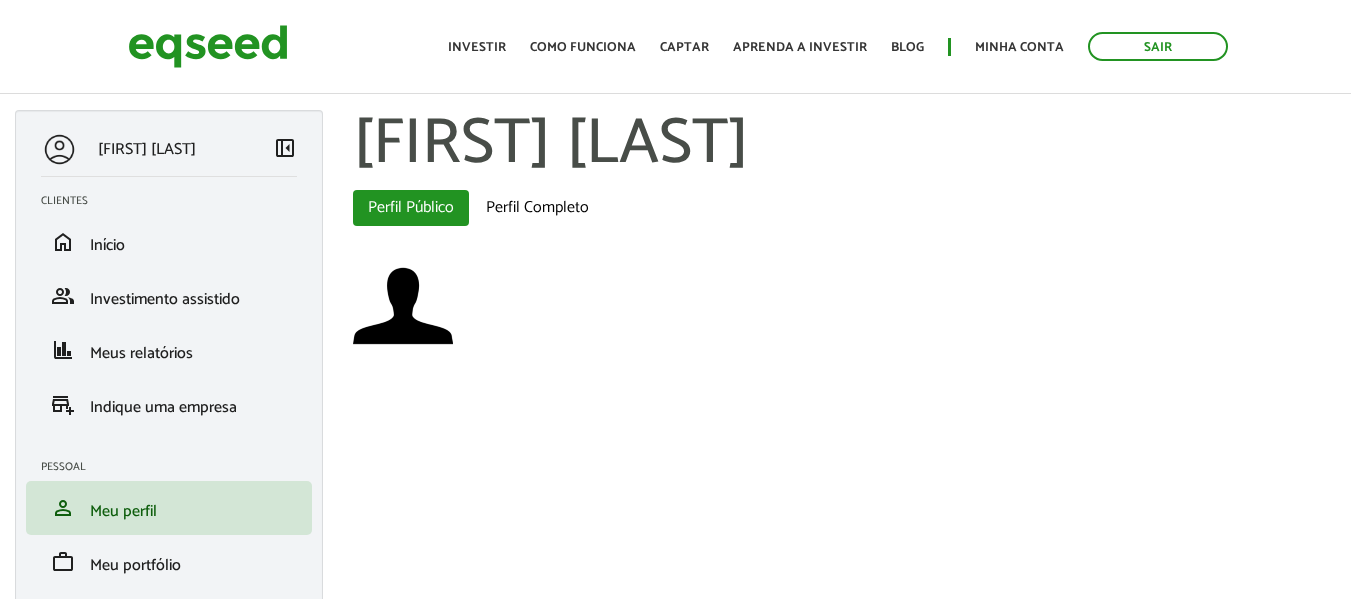 scroll, scrollTop: 0, scrollLeft: 0, axis: both 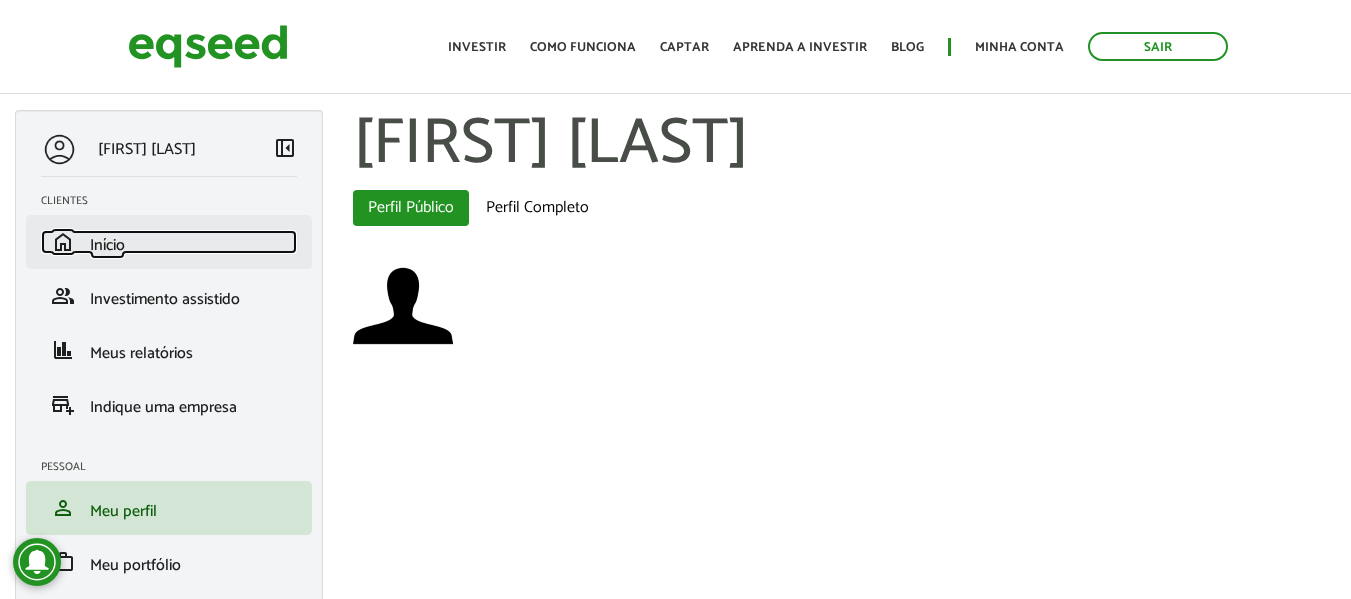 click on "home Início" at bounding box center [169, 242] 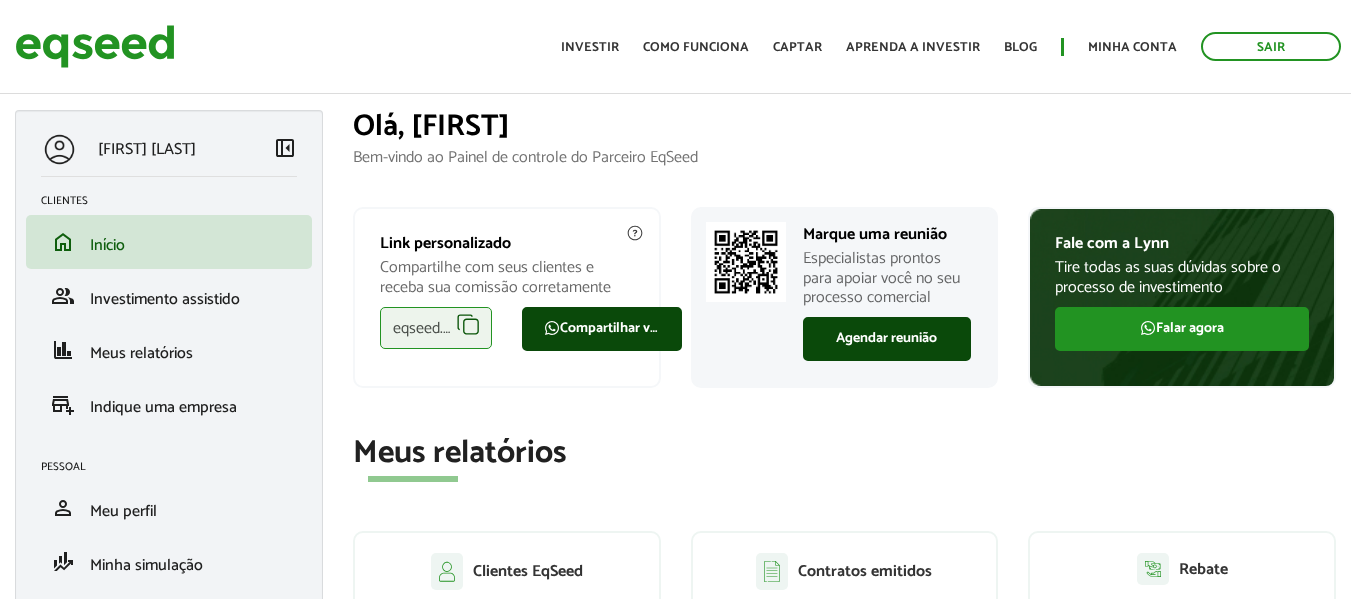 scroll, scrollTop: 0, scrollLeft: 0, axis: both 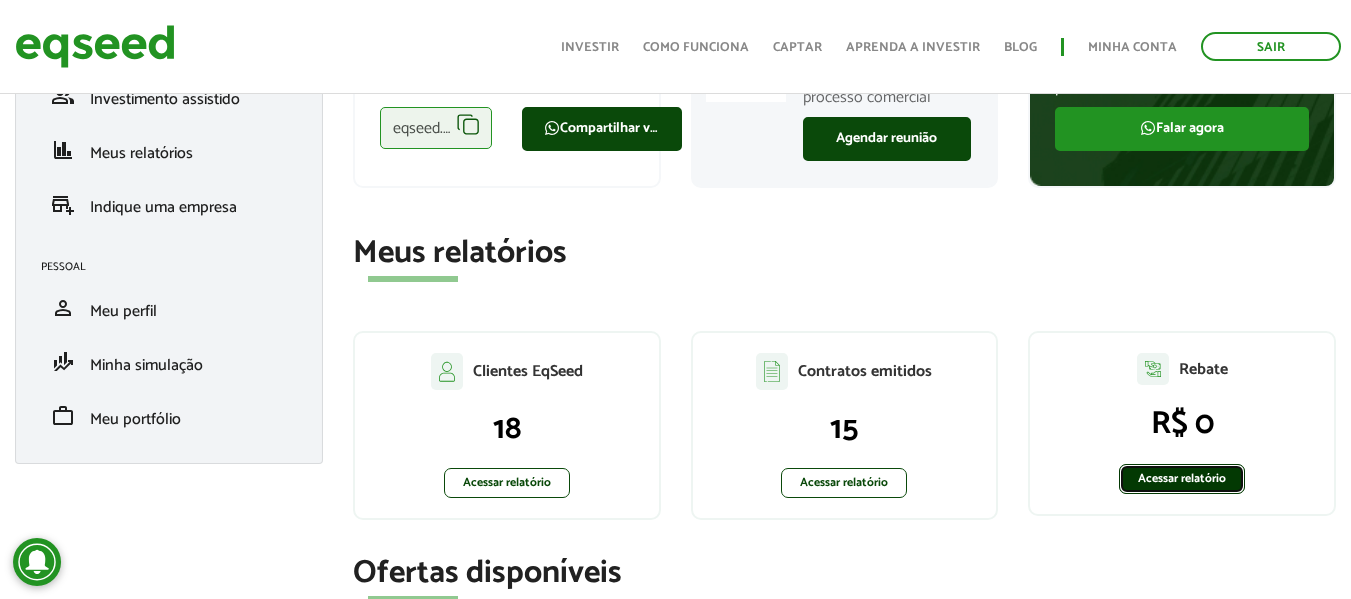 click on "Acessar relatório" at bounding box center [1182, 479] 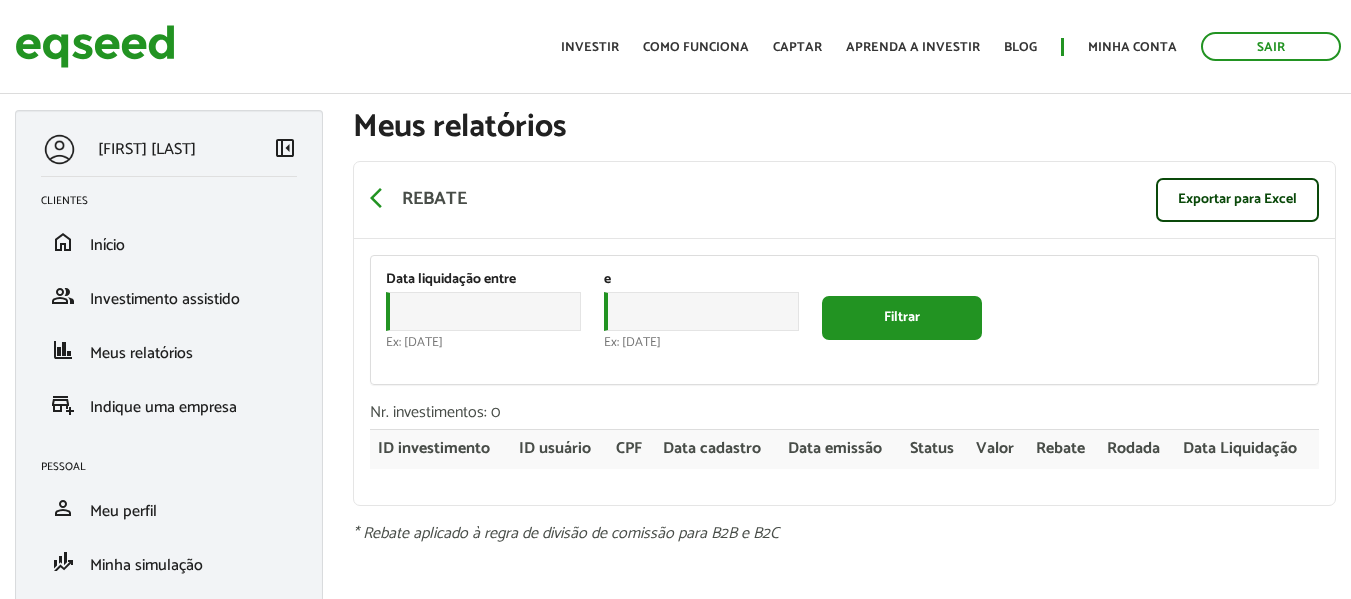 scroll, scrollTop: 0, scrollLeft: 0, axis: both 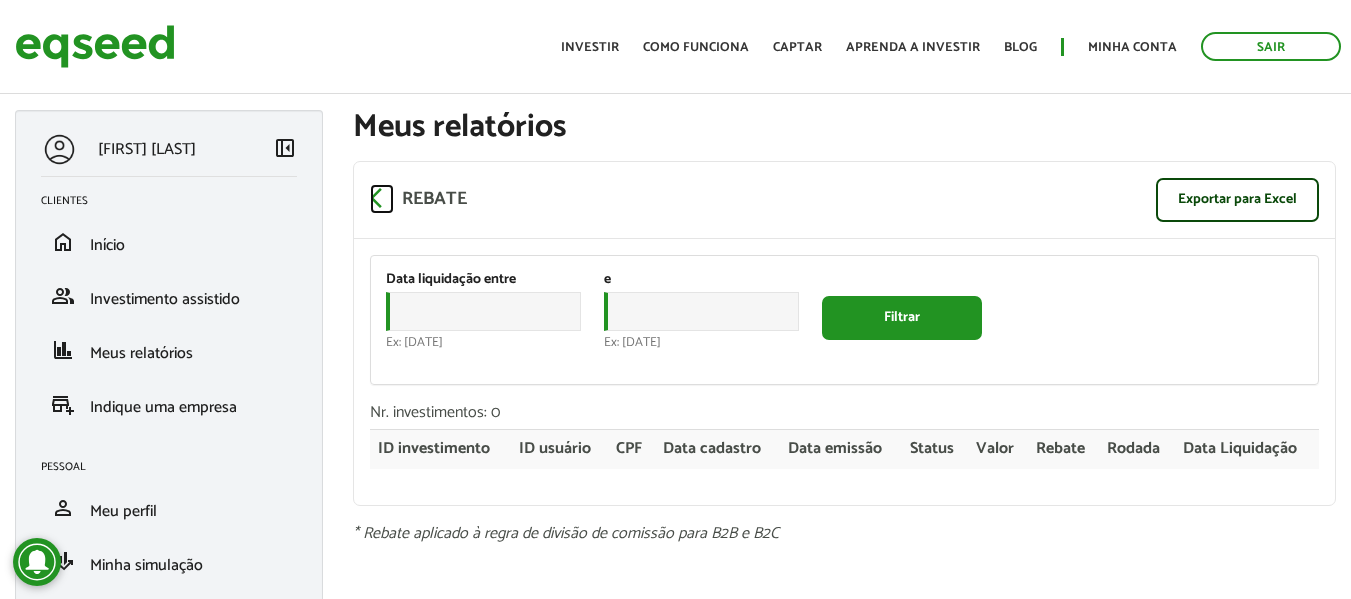 click on "arrow_back_ios" at bounding box center (382, 198) 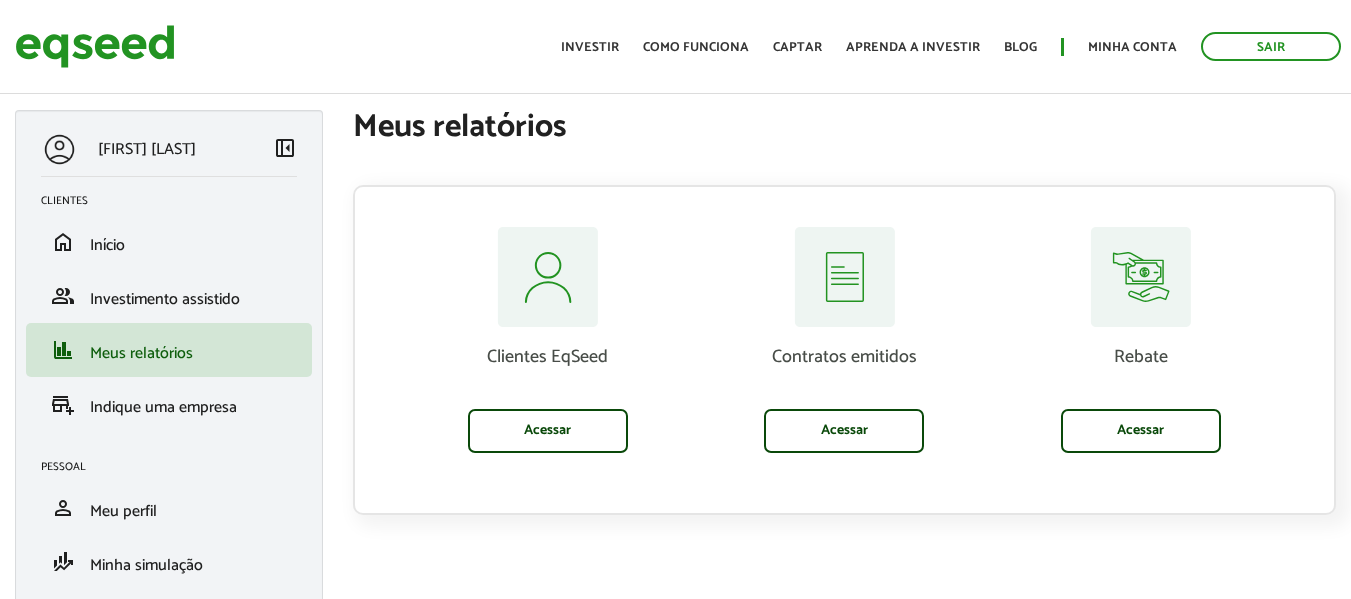scroll, scrollTop: 0, scrollLeft: 0, axis: both 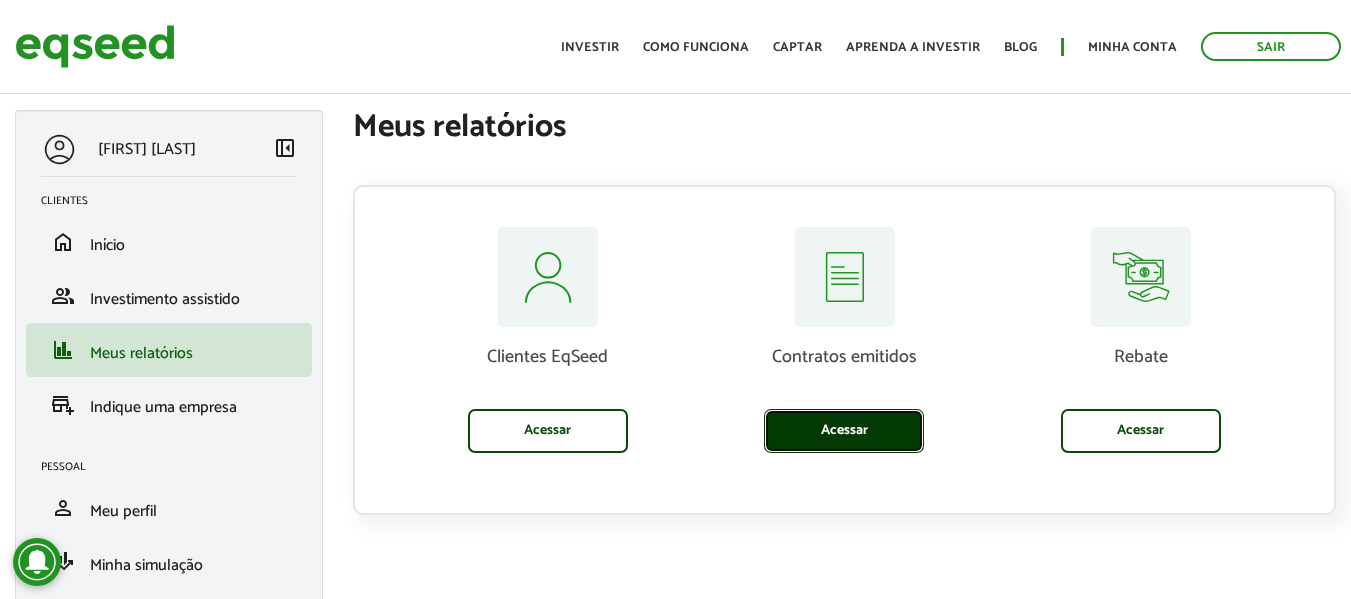 click on "Acessar" at bounding box center [844, 431] 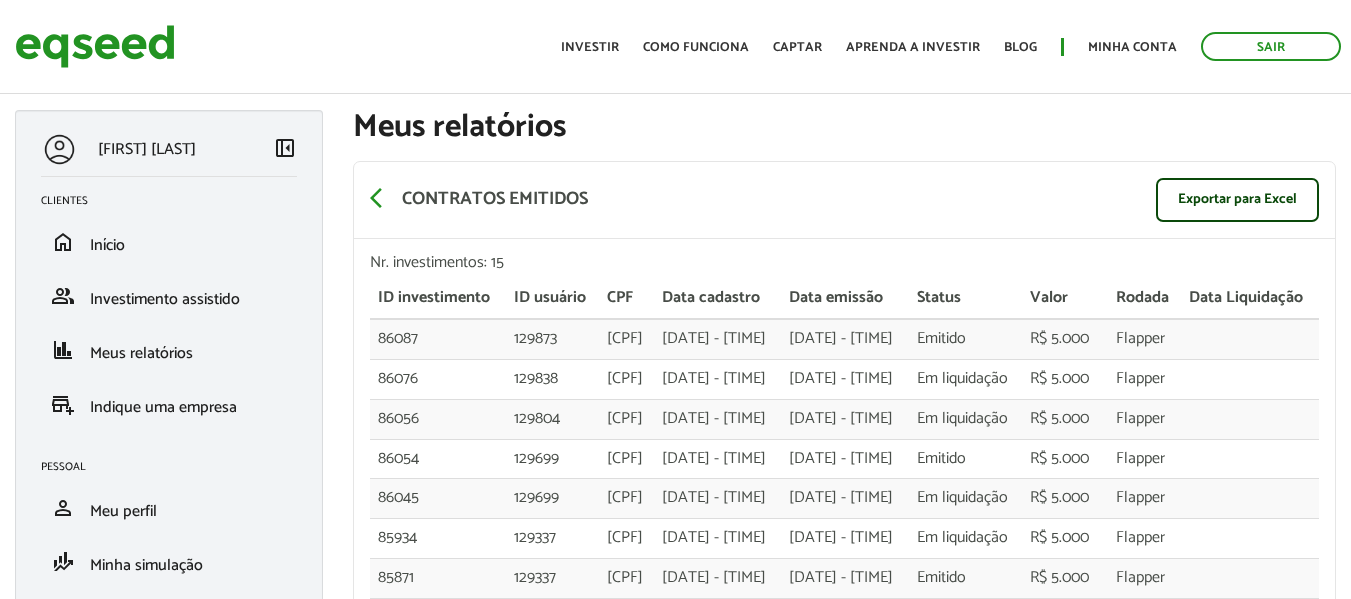 scroll, scrollTop: 0, scrollLeft: 0, axis: both 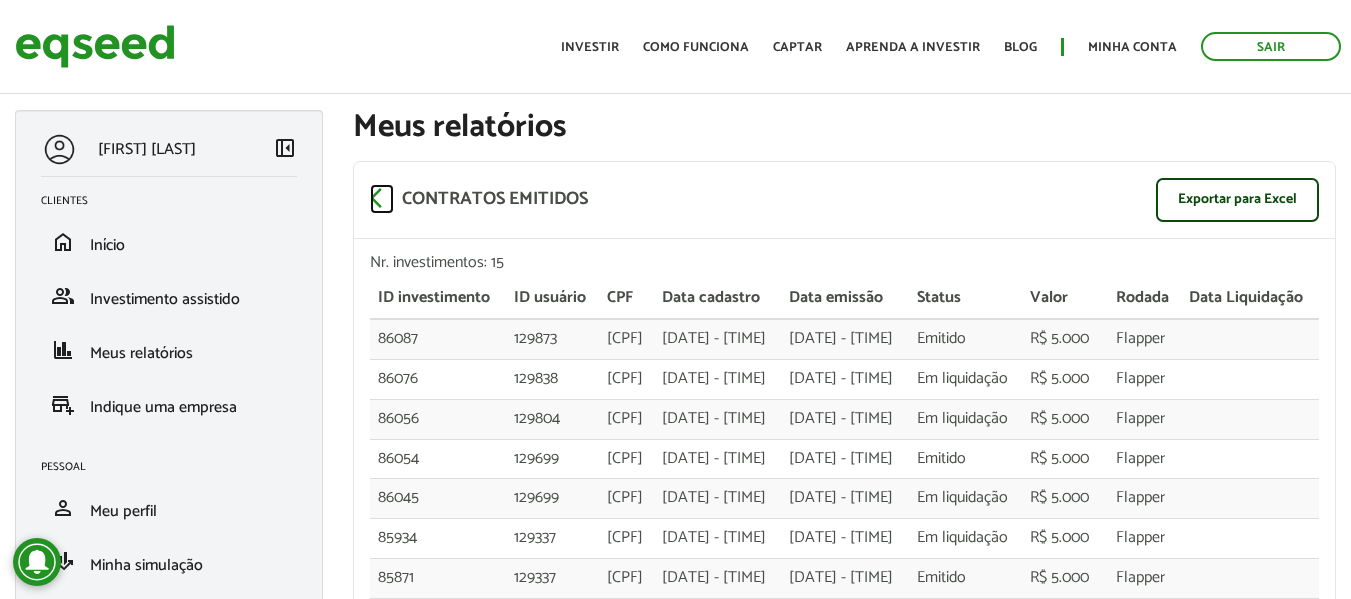 click on "arrow_back_ios" at bounding box center [382, 198] 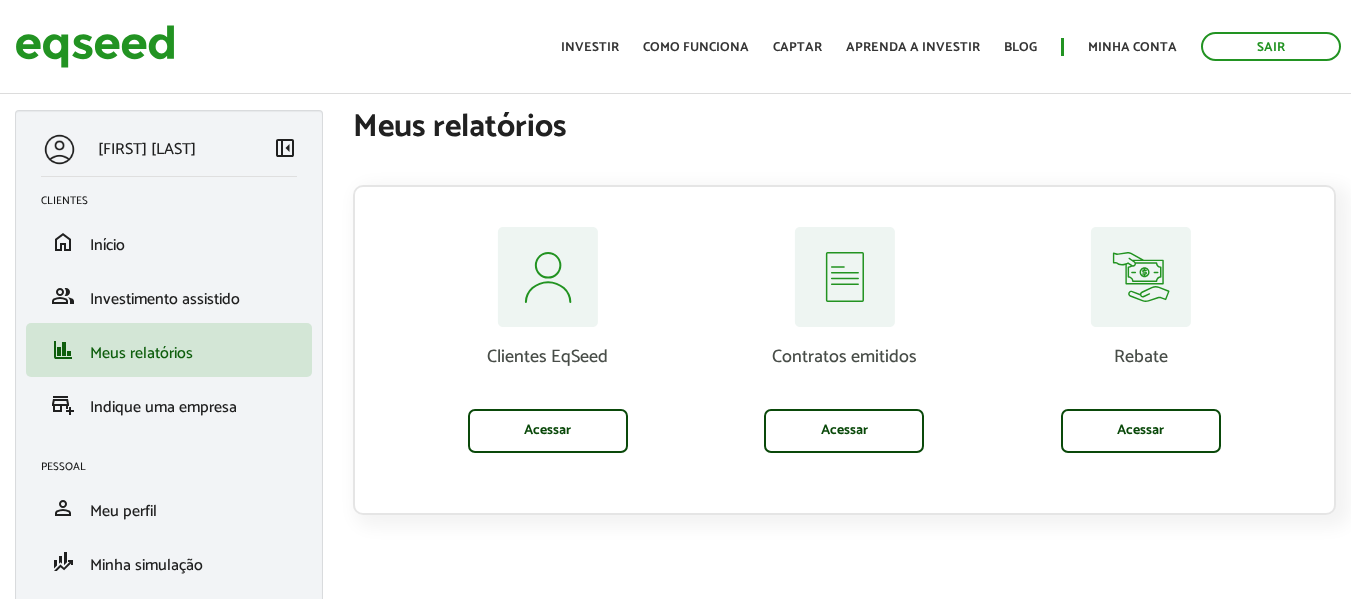 scroll, scrollTop: 0, scrollLeft: 0, axis: both 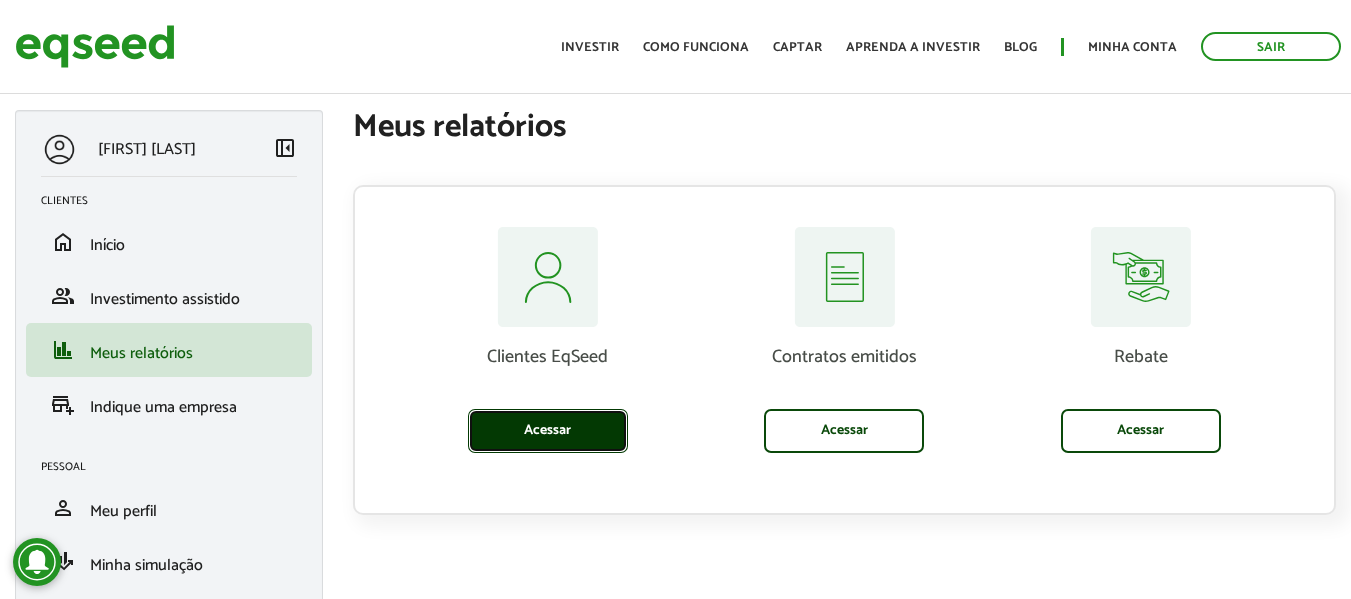 click on "Acessar" at bounding box center (548, 431) 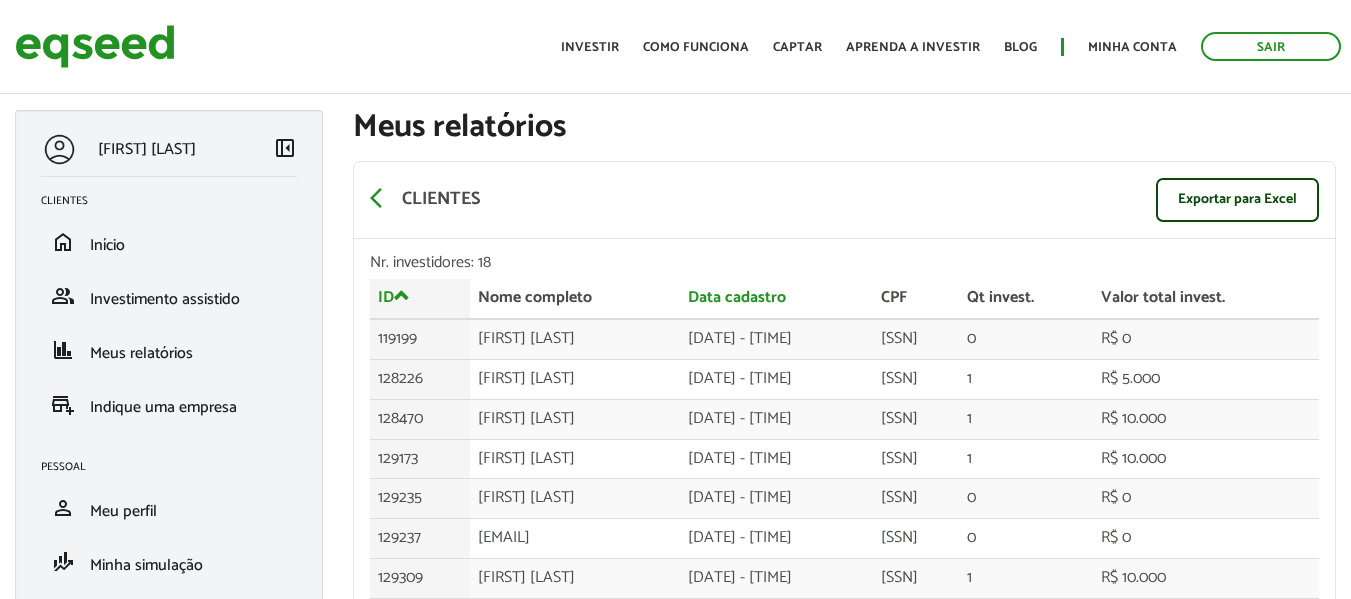scroll, scrollTop: 0, scrollLeft: 0, axis: both 